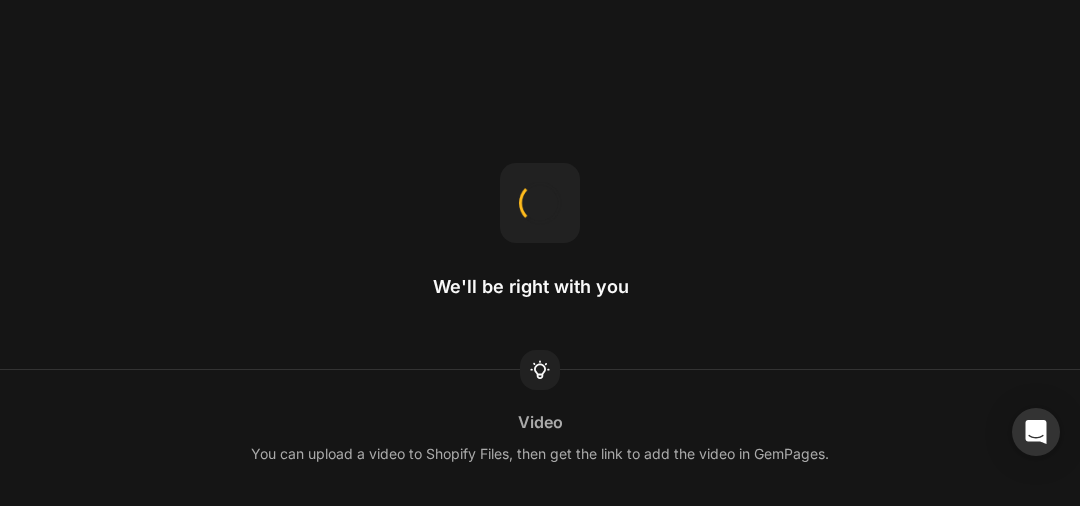 scroll, scrollTop: 0, scrollLeft: 0, axis: both 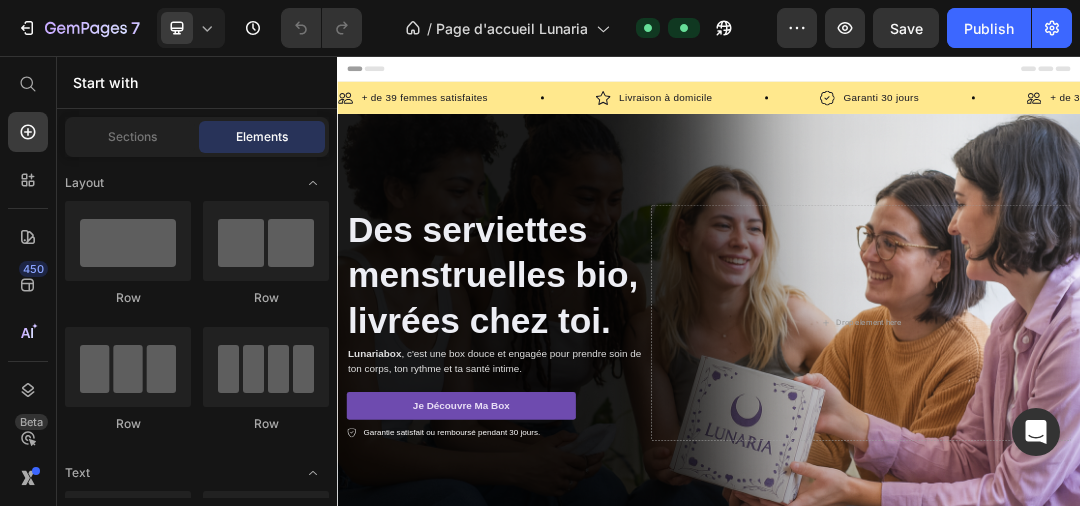 click on "7  Version history  /  Page d'accueil Lunaria Default Preview  Save   Publish" 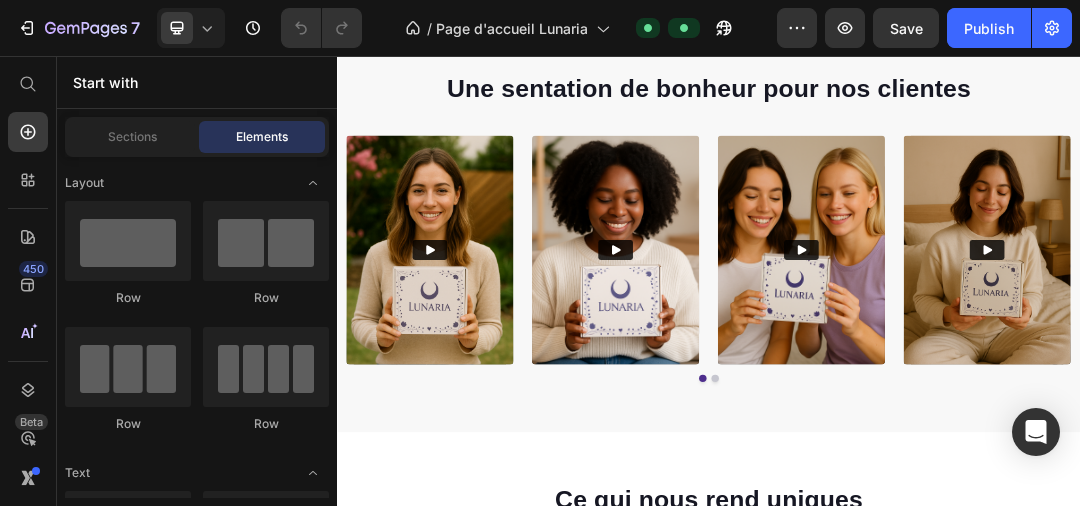 scroll, scrollTop: 830, scrollLeft: 0, axis: vertical 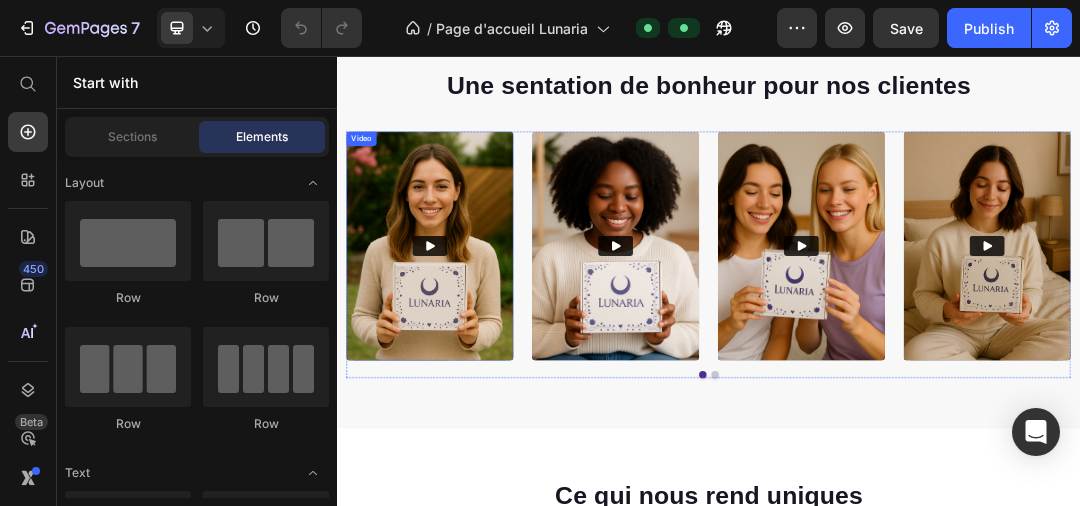 click at bounding box center [487, 363] 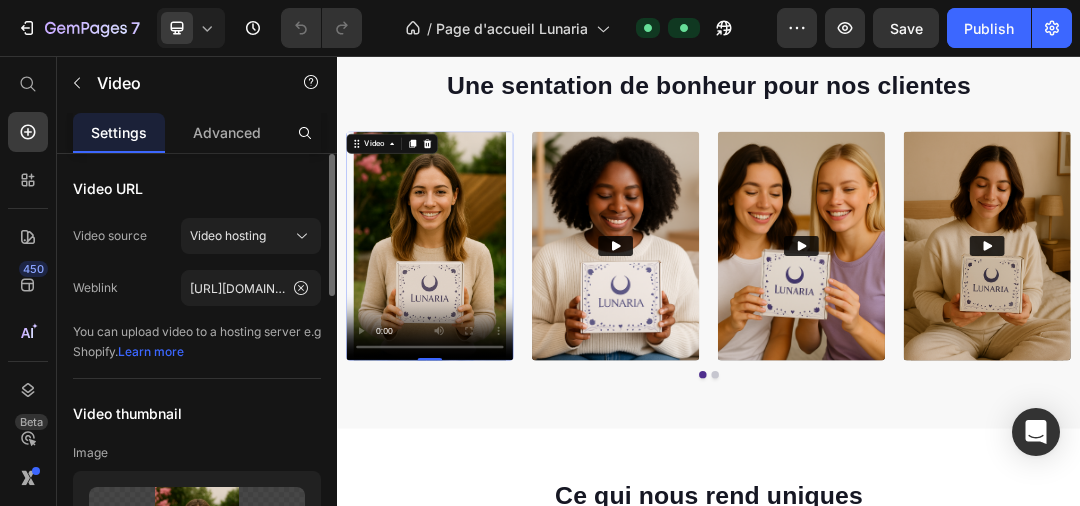 scroll, scrollTop: 266, scrollLeft: 0, axis: vertical 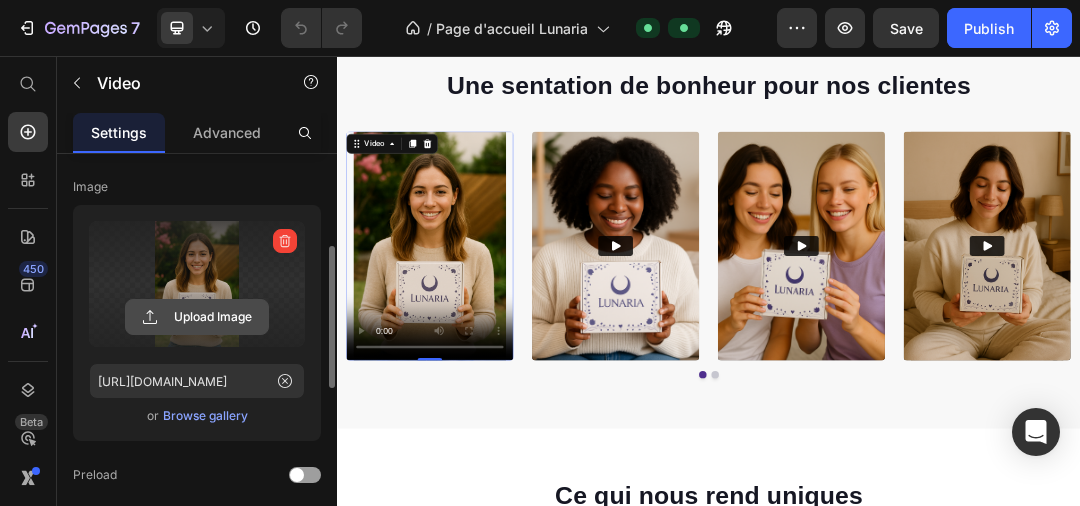 click 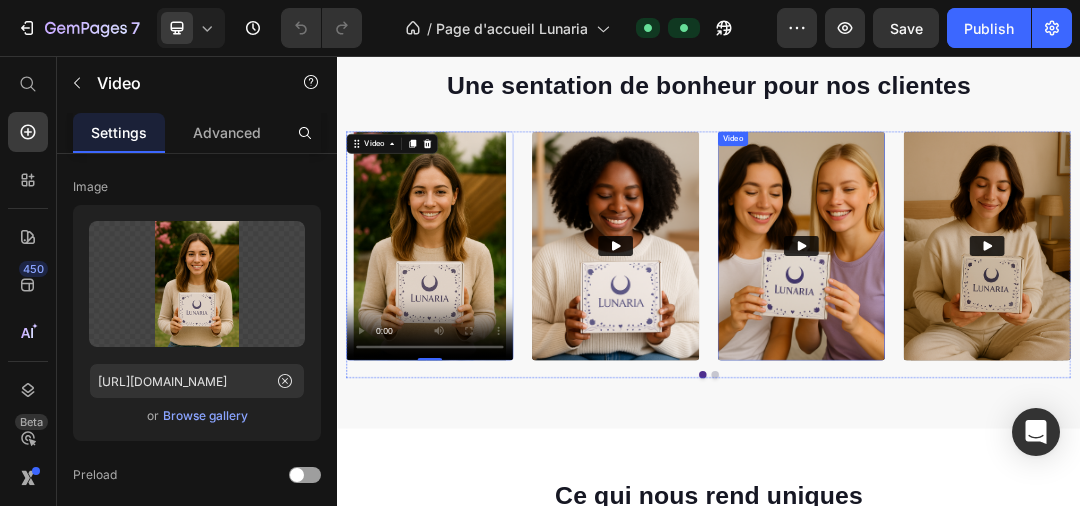 scroll, scrollTop: 730, scrollLeft: 0, axis: vertical 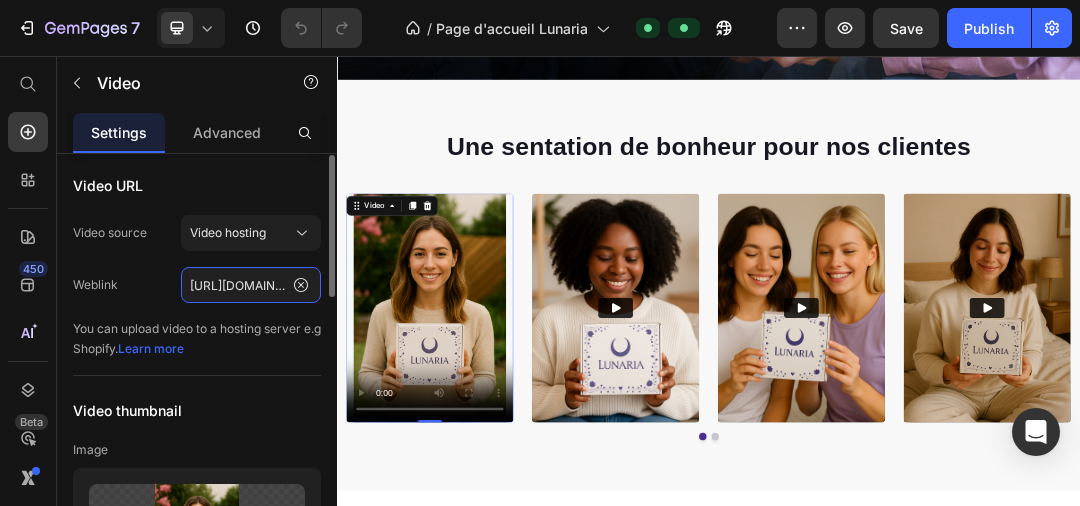 click on "[URL][DOMAIN_NAME]" 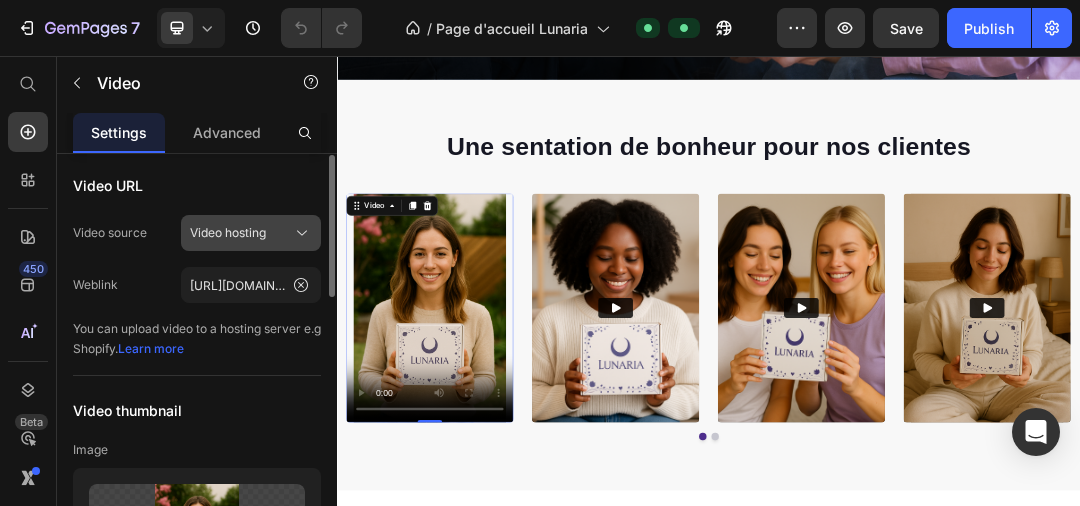 click on "Video hosting" at bounding box center [251, 233] 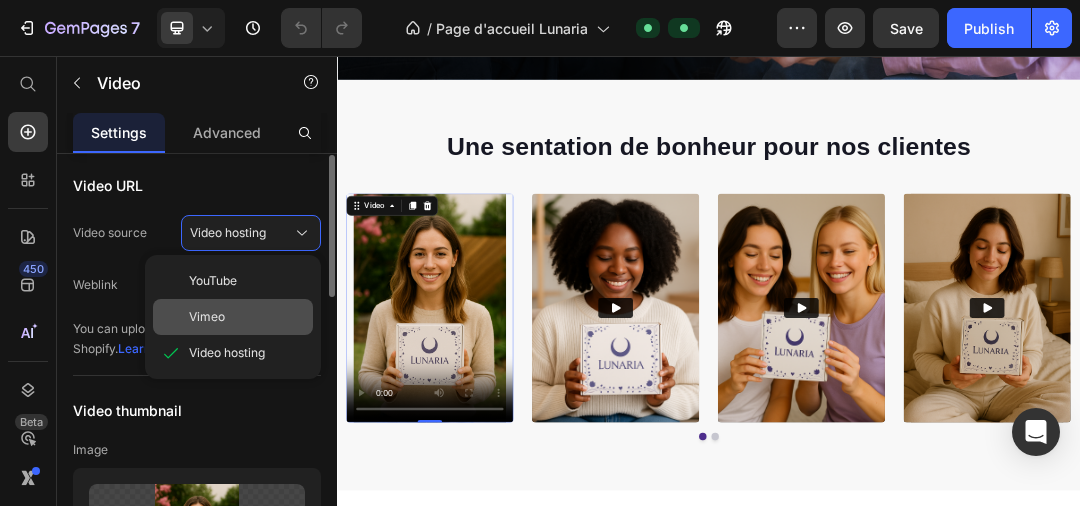 click on "Vimeo" at bounding box center (247, 317) 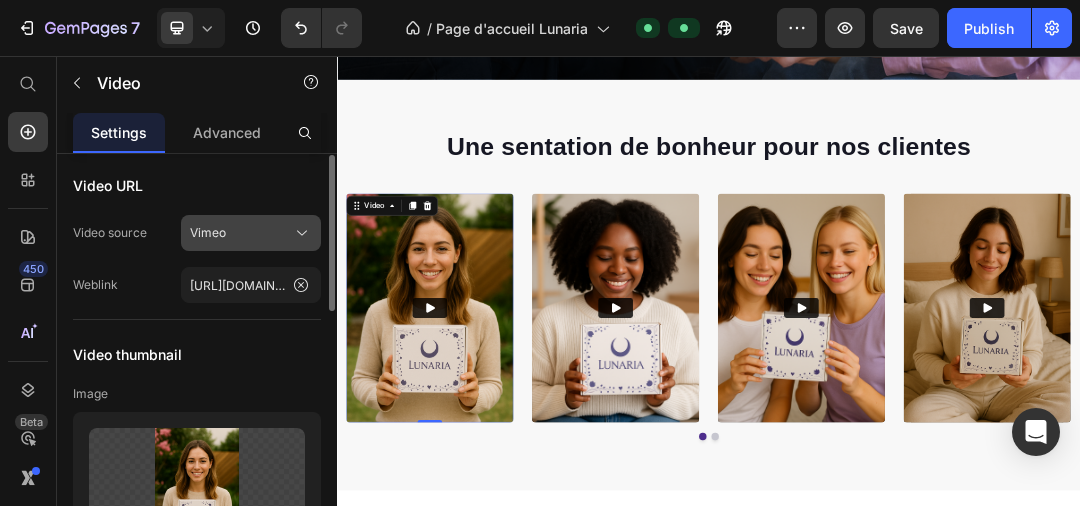 click on "Vimeo" at bounding box center (251, 233) 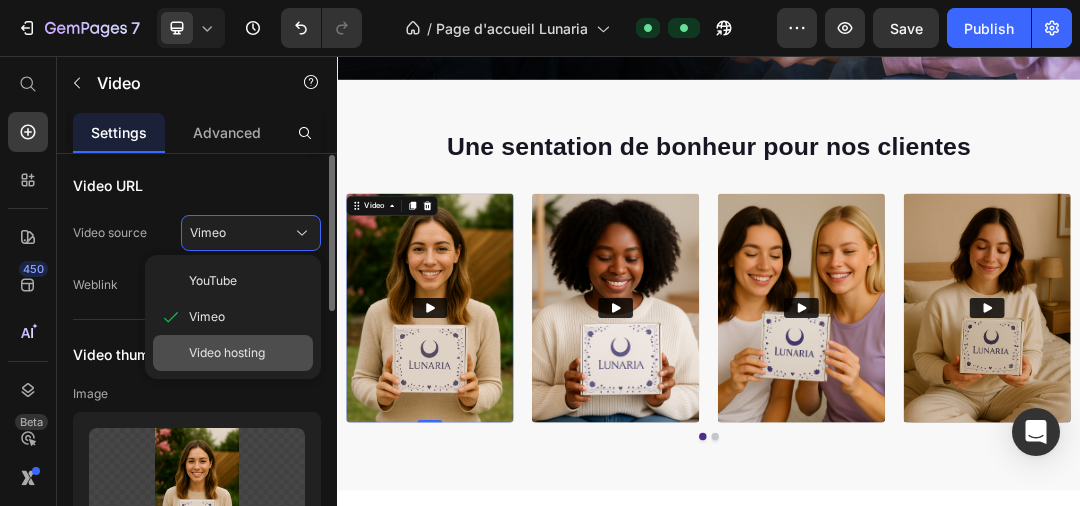 click on "Video hosting" at bounding box center (227, 353) 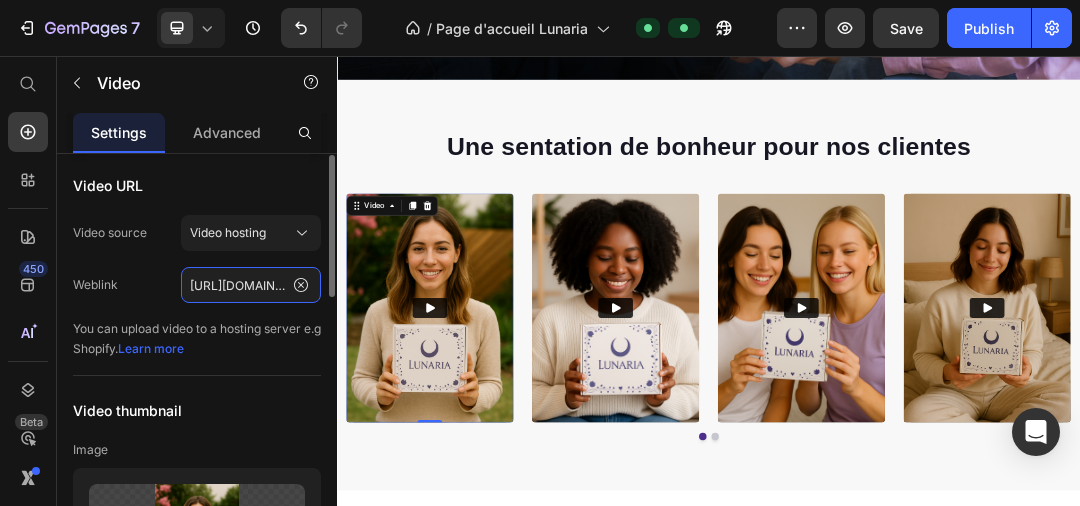 click on "[URL][DOMAIN_NAME]" 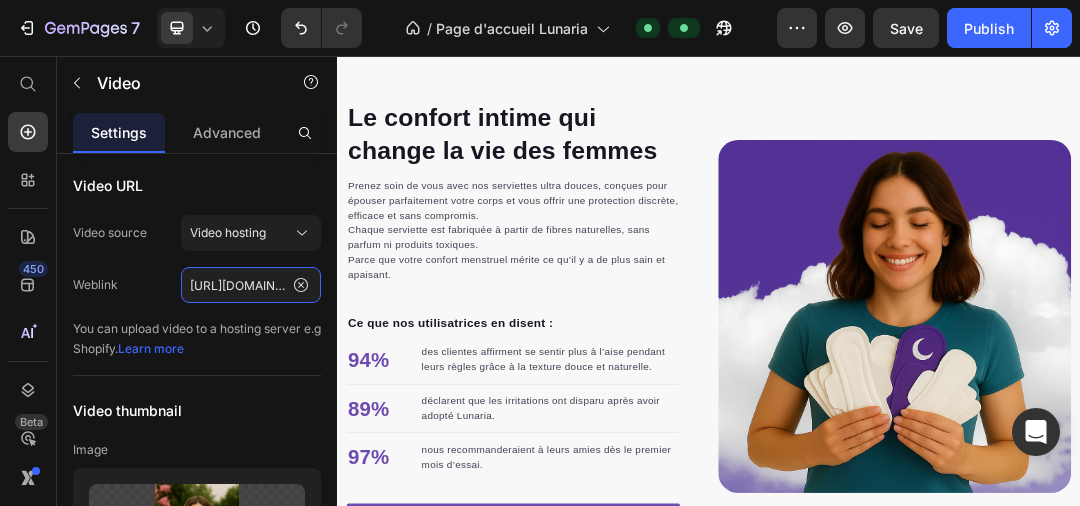 scroll, scrollTop: 2386, scrollLeft: 0, axis: vertical 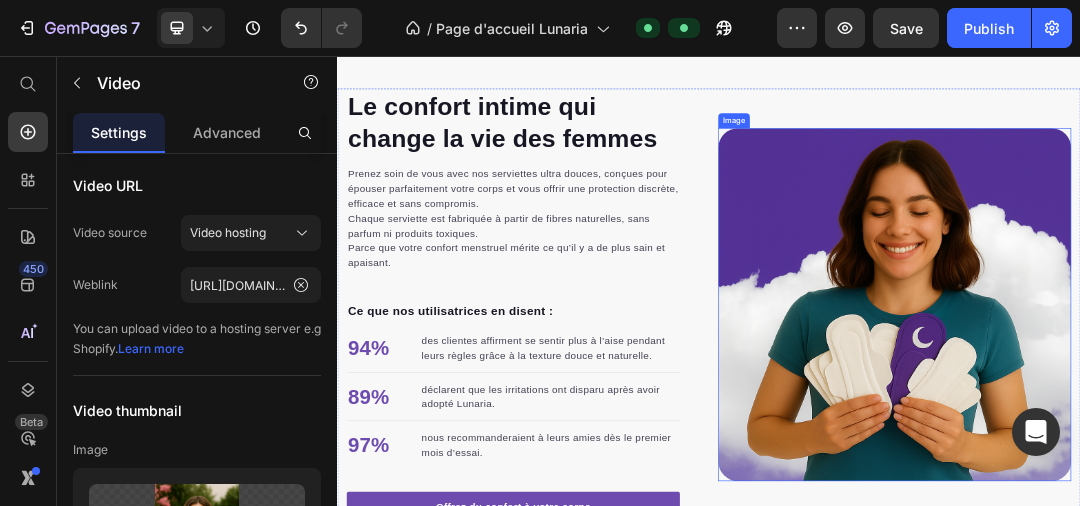 click at bounding box center (1237, 457) 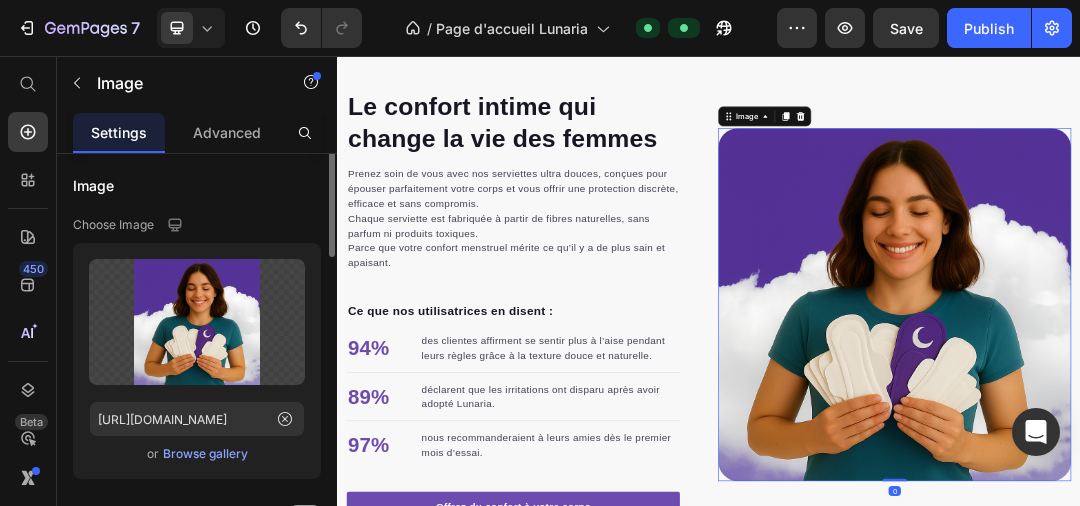 scroll, scrollTop: 0, scrollLeft: 0, axis: both 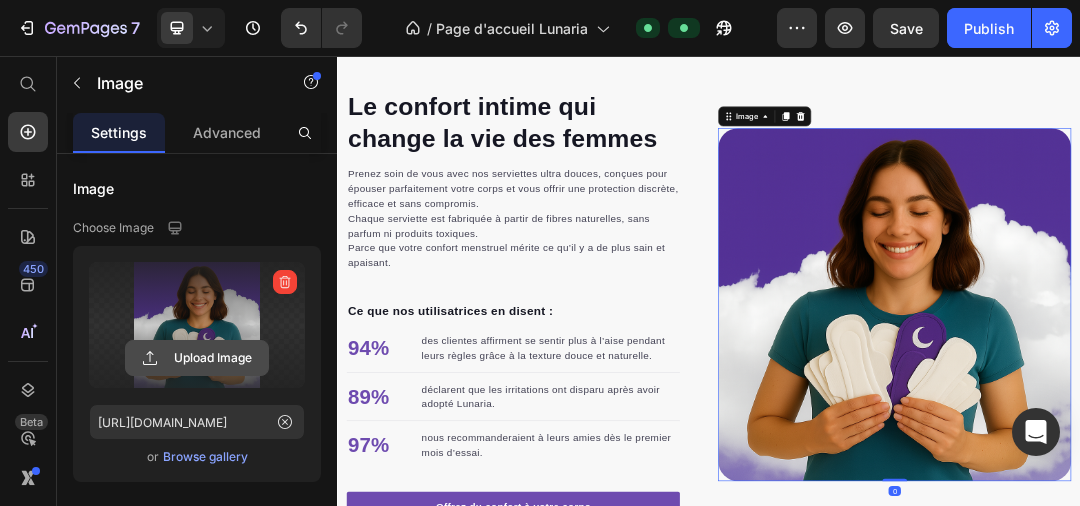 click 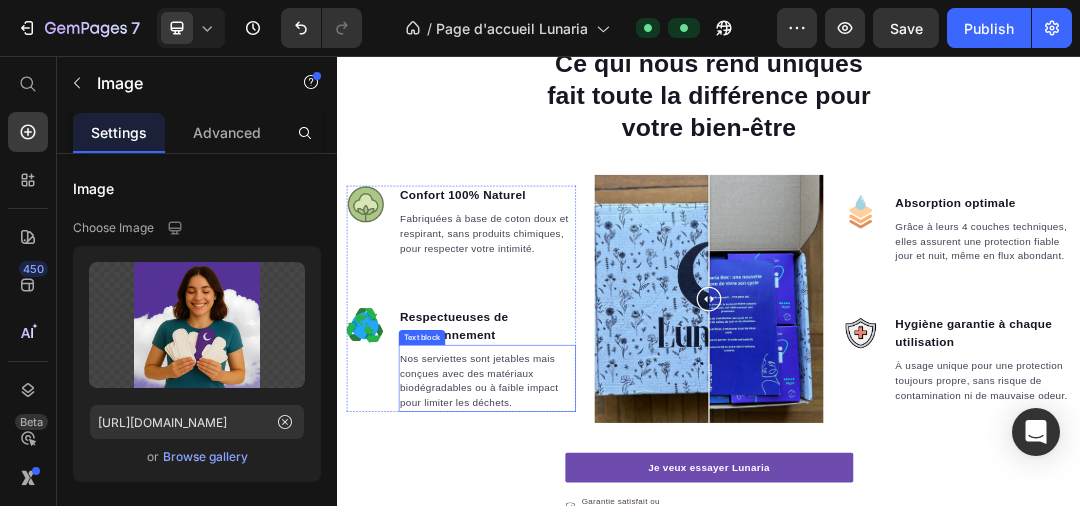 scroll, scrollTop: 1531, scrollLeft: 0, axis: vertical 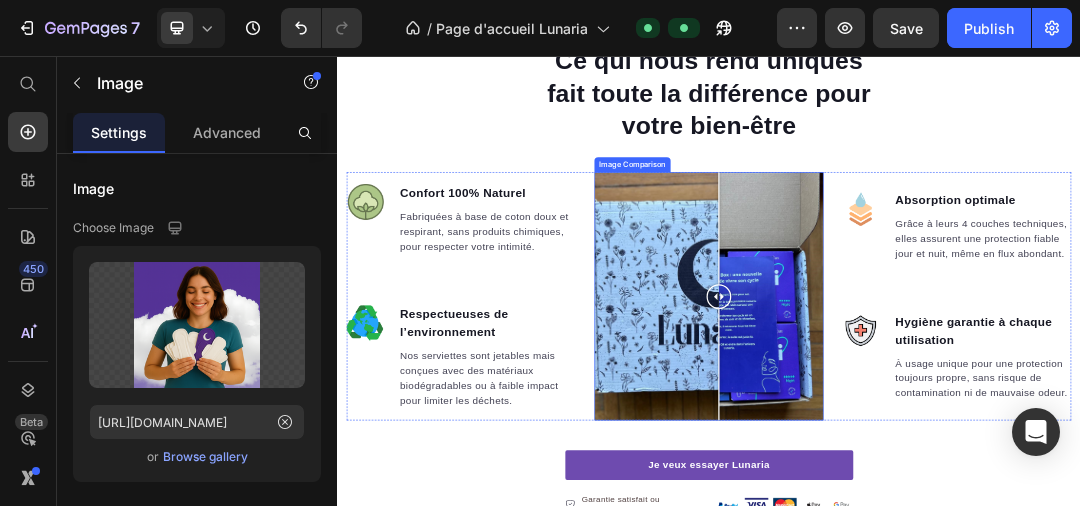 drag, startPoint x: 937, startPoint y: 456, endPoint x: 953, endPoint y: 483, distance: 31.38471 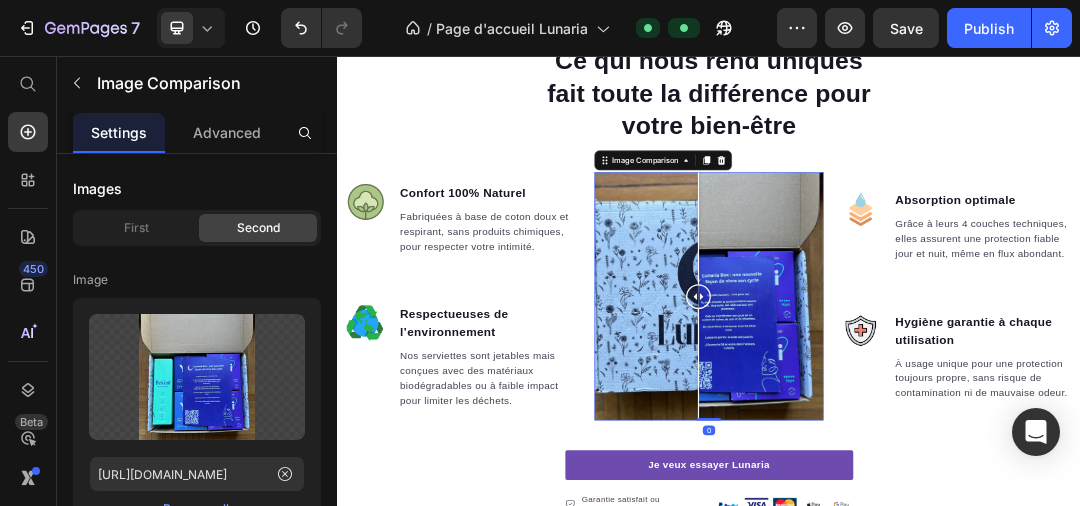 drag, startPoint x: 821, startPoint y: 444, endPoint x: 925, endPoint y: 451, distance: 104.23531 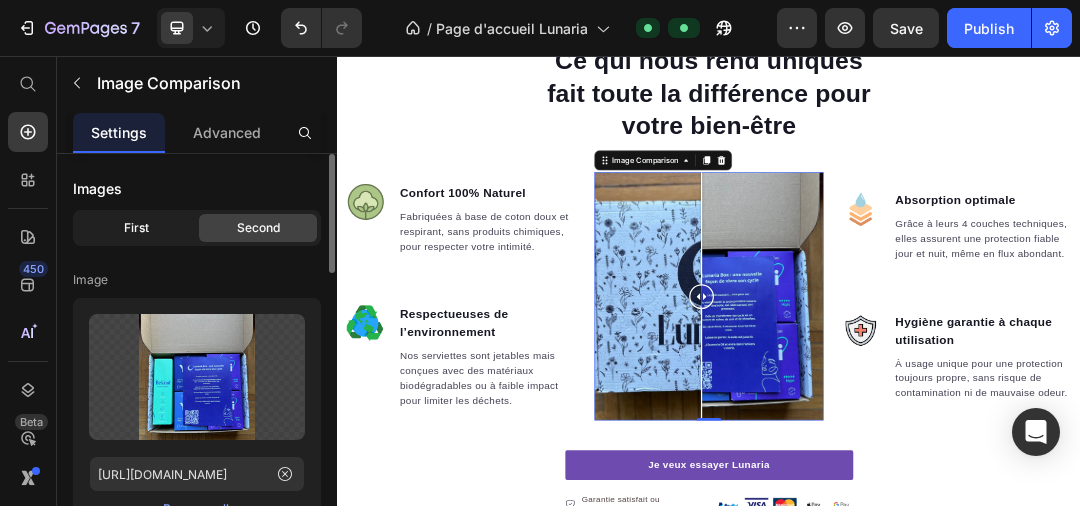click on "First" 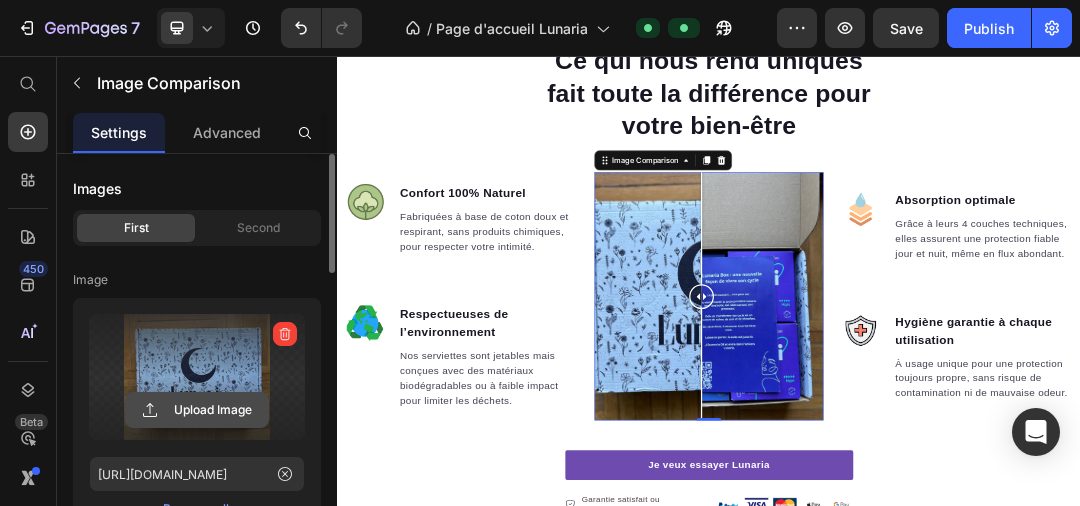 click 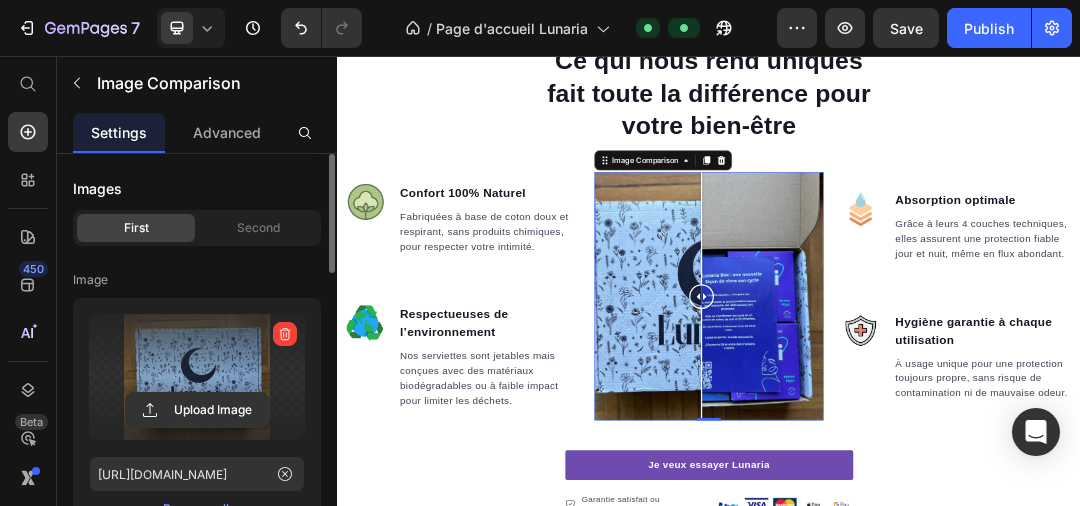 click at bounding box center (197, 377) 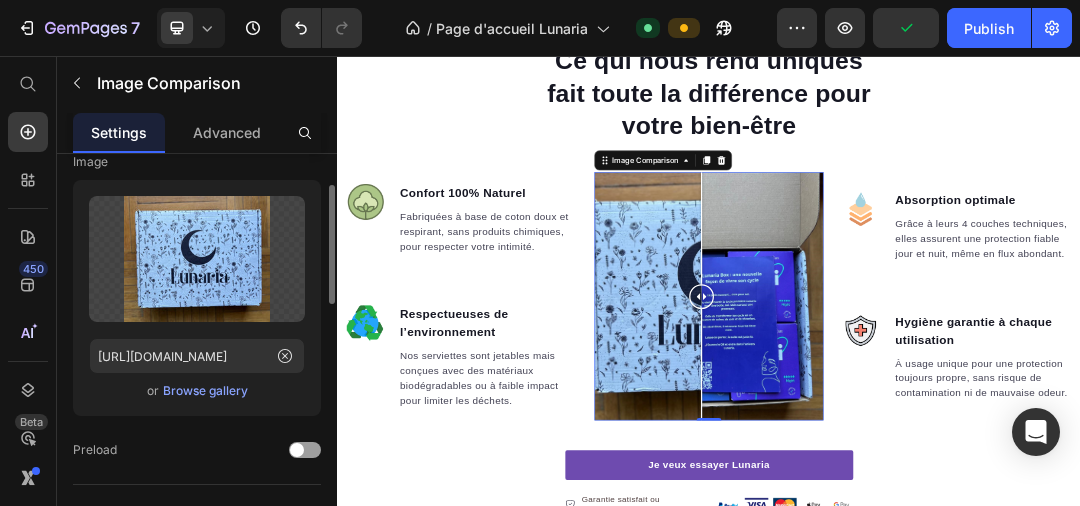 scroll, scrollTop: 118, scrollLeft: 0, axis: vertical 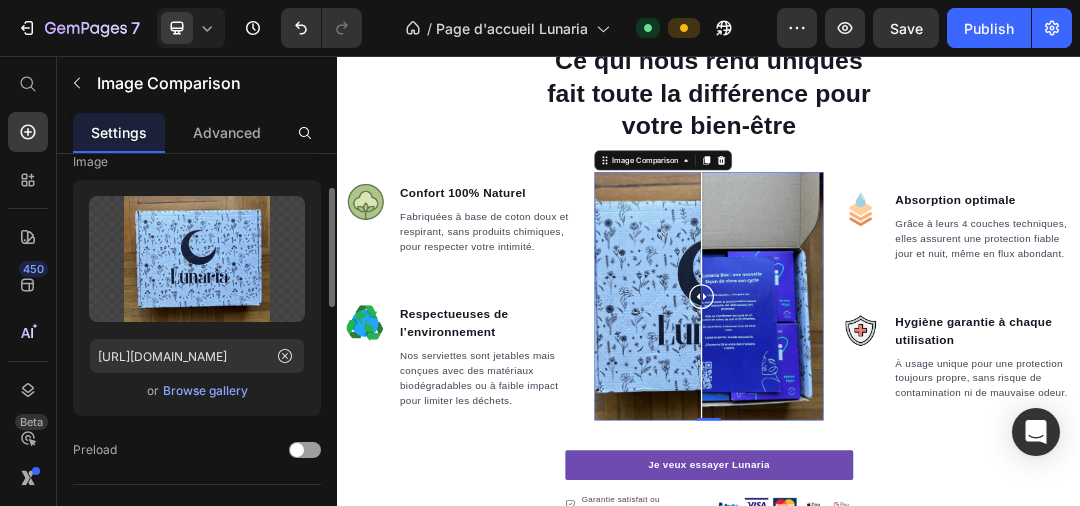 click on "Browse gallery" at bounding box center (205, 391) 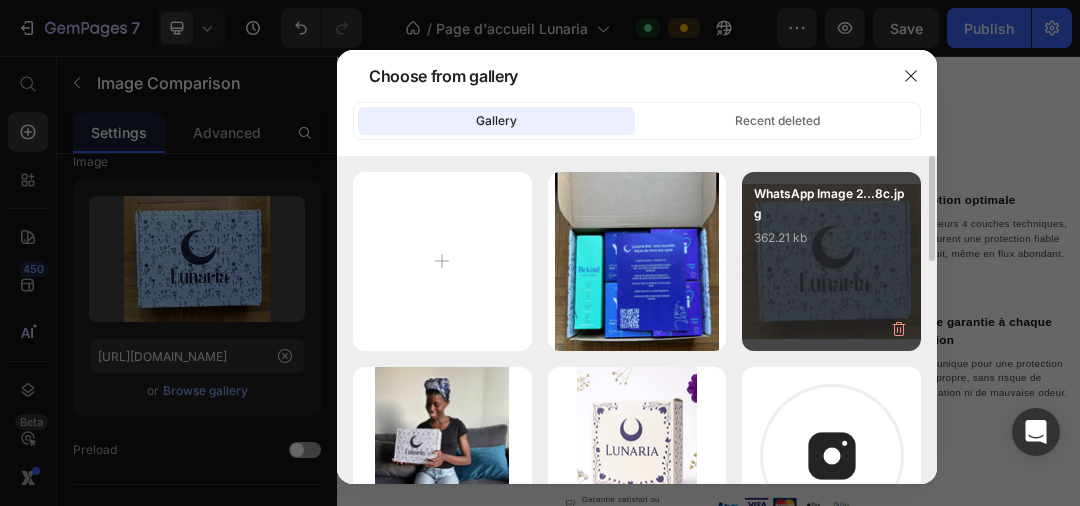 click on "362.21 kb" at bounding box center (831, 238) 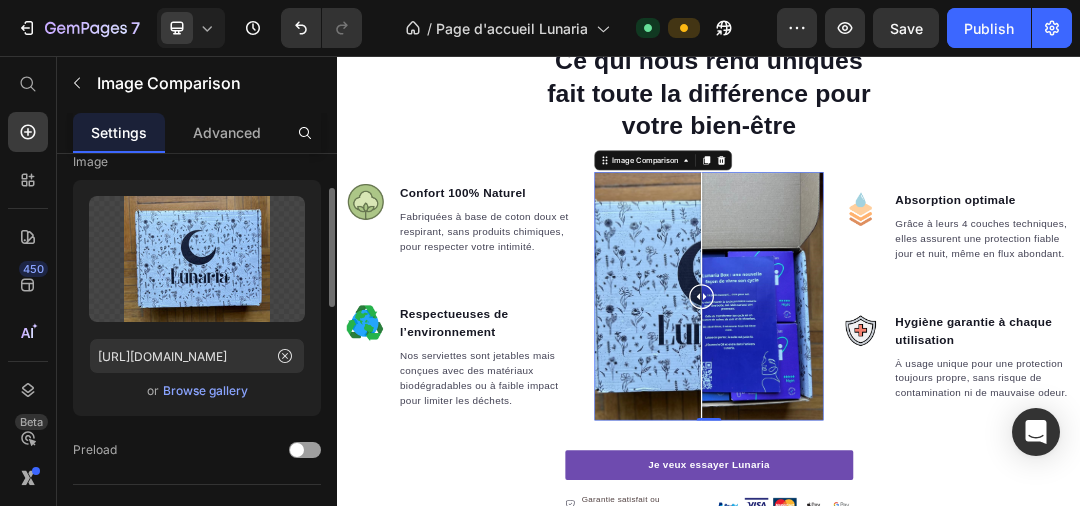 click on "Browse gallery" at bounding box center (205, 391) 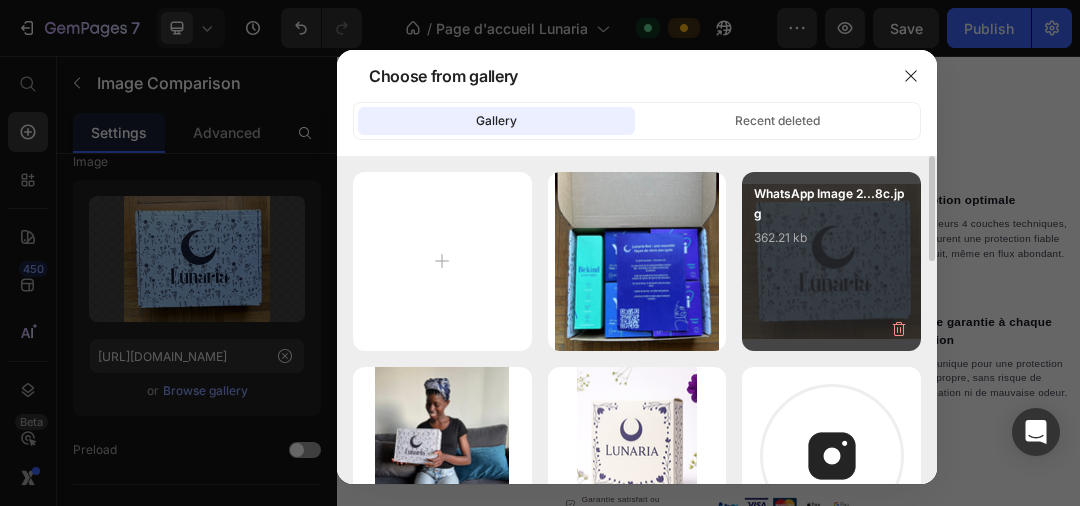 click on "WhatsApp Image 2...8c.jpg" at bounding box center (831, 204) 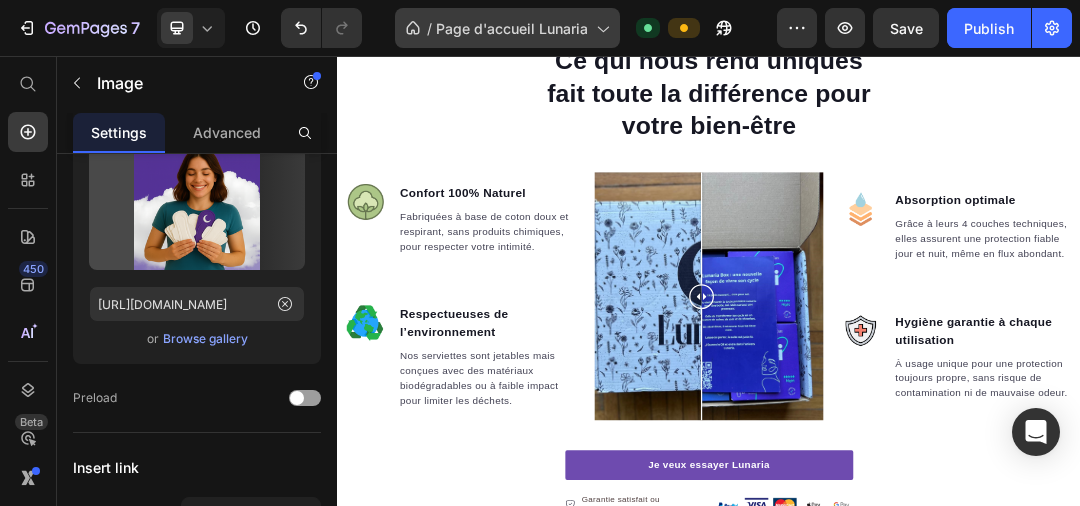 scroll, scrollTop: 2545, scrollLeft: 0, axis: vertical 